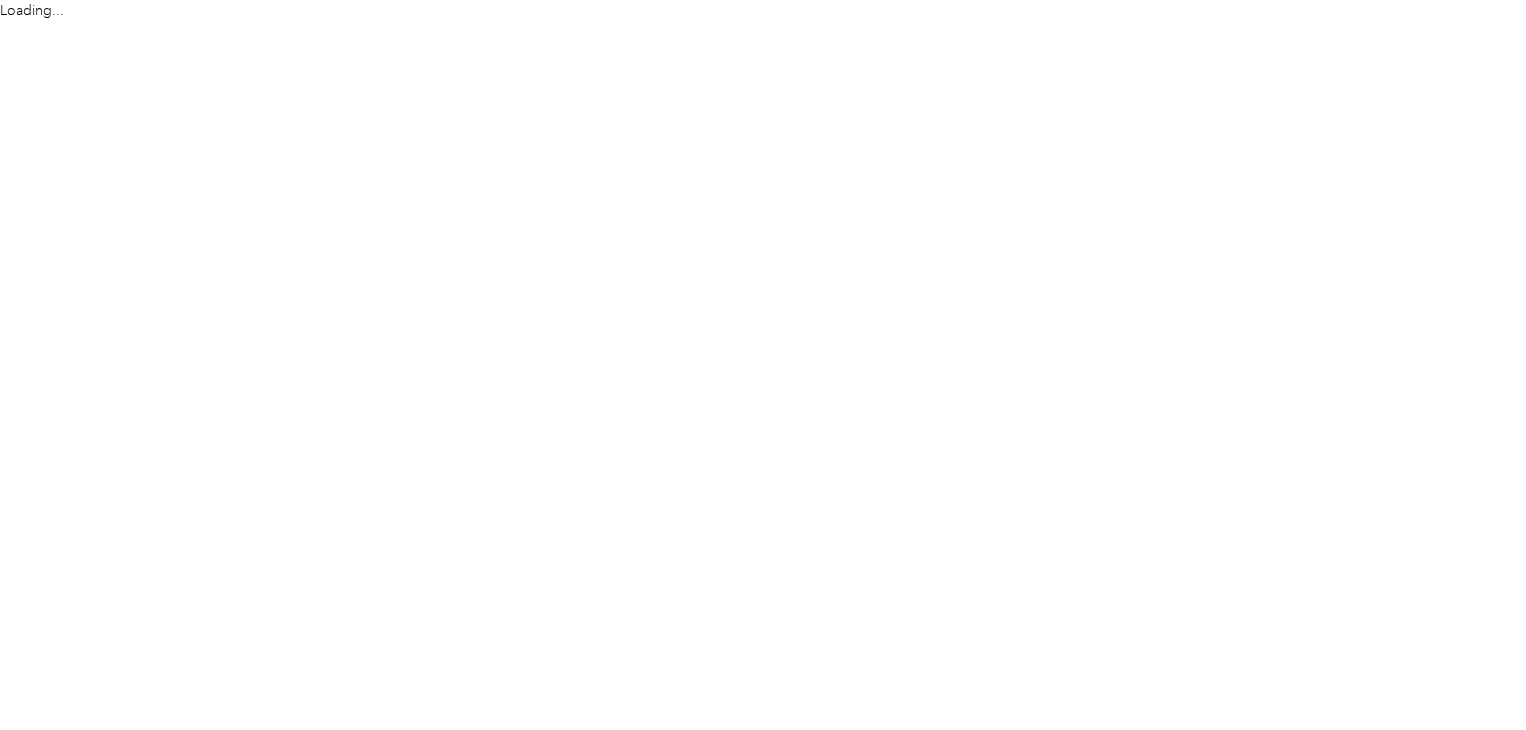 scroll, scrollTop: 0, scrollLeft: 0, axis: both 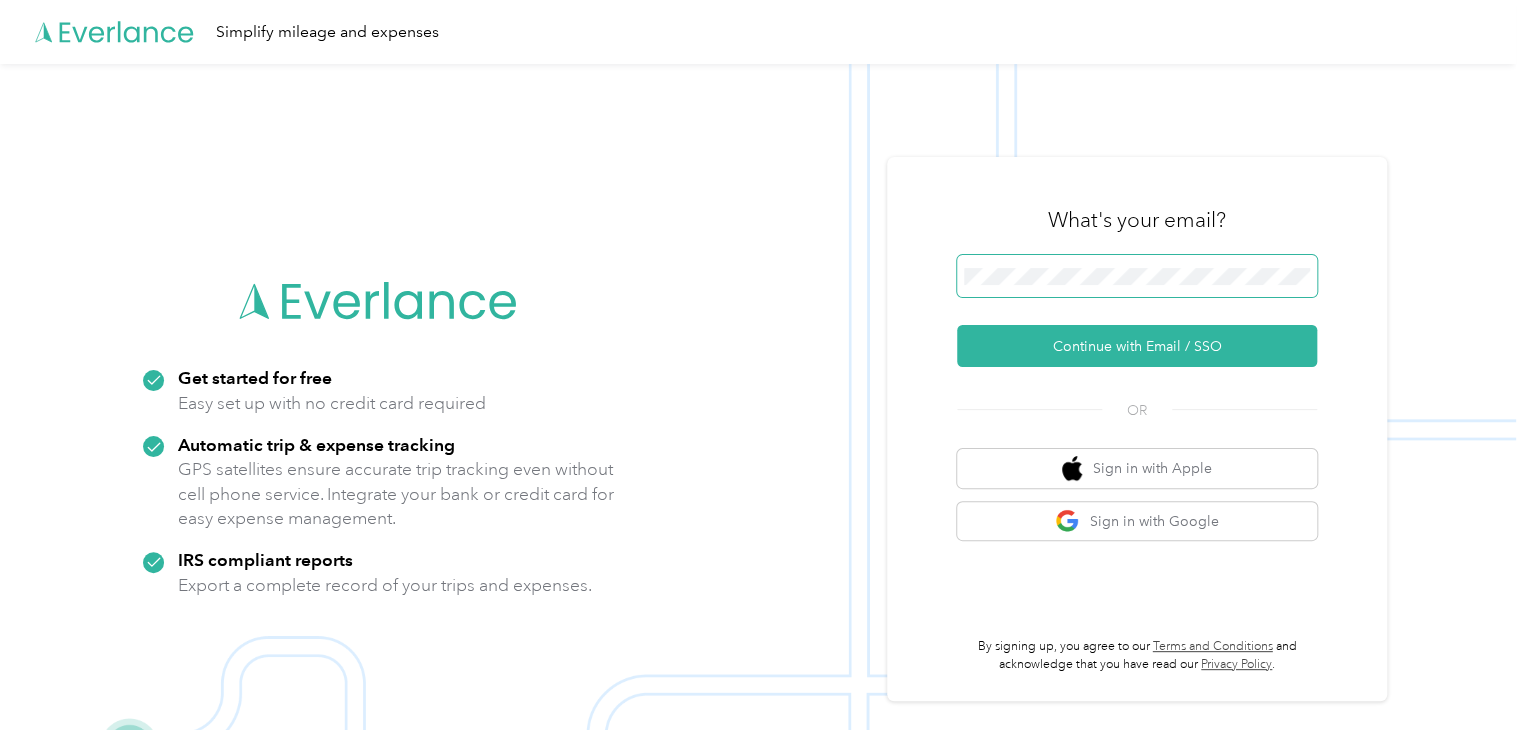click at bounding box center [1137, 276] 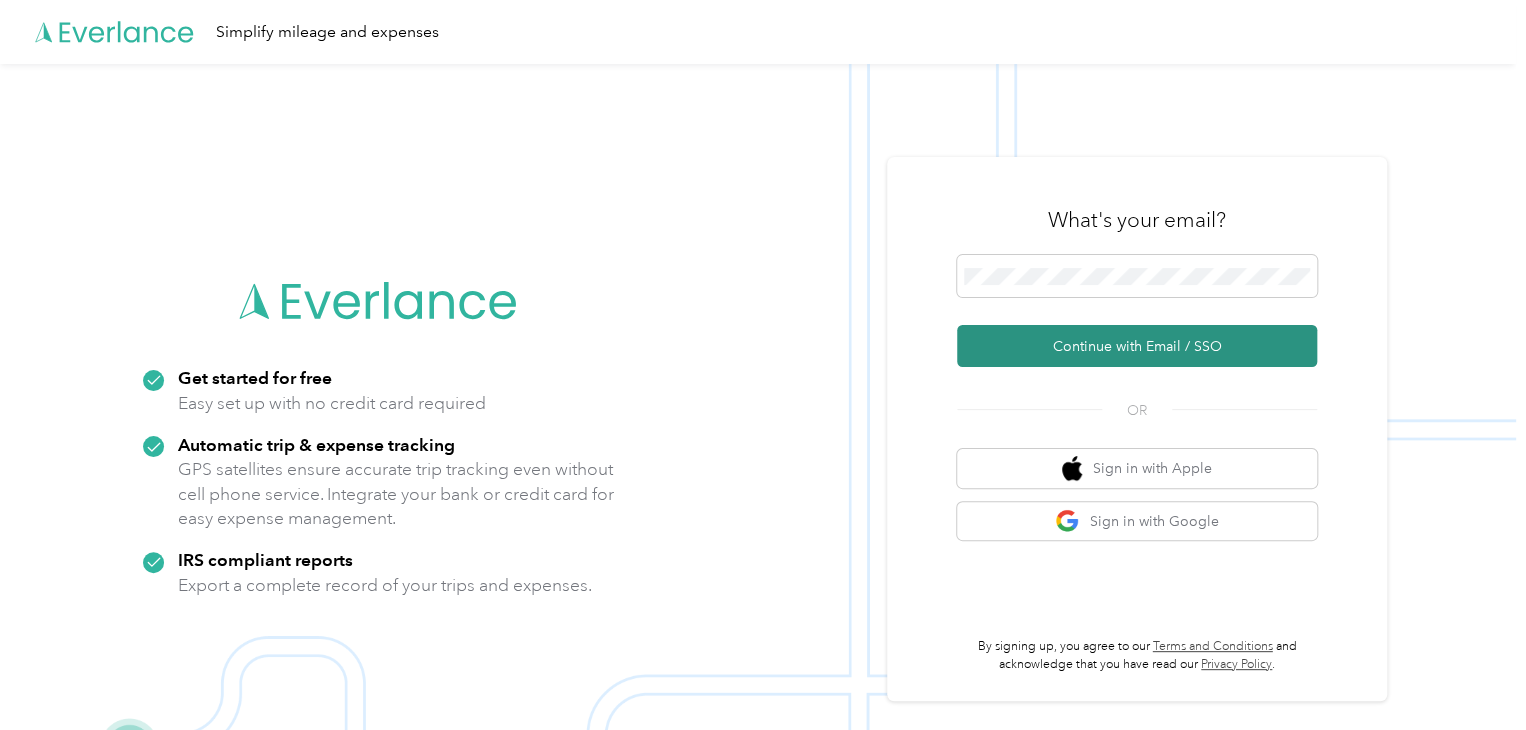 click on "Continue with Email / SSO" at bounding box center (1137, 346) 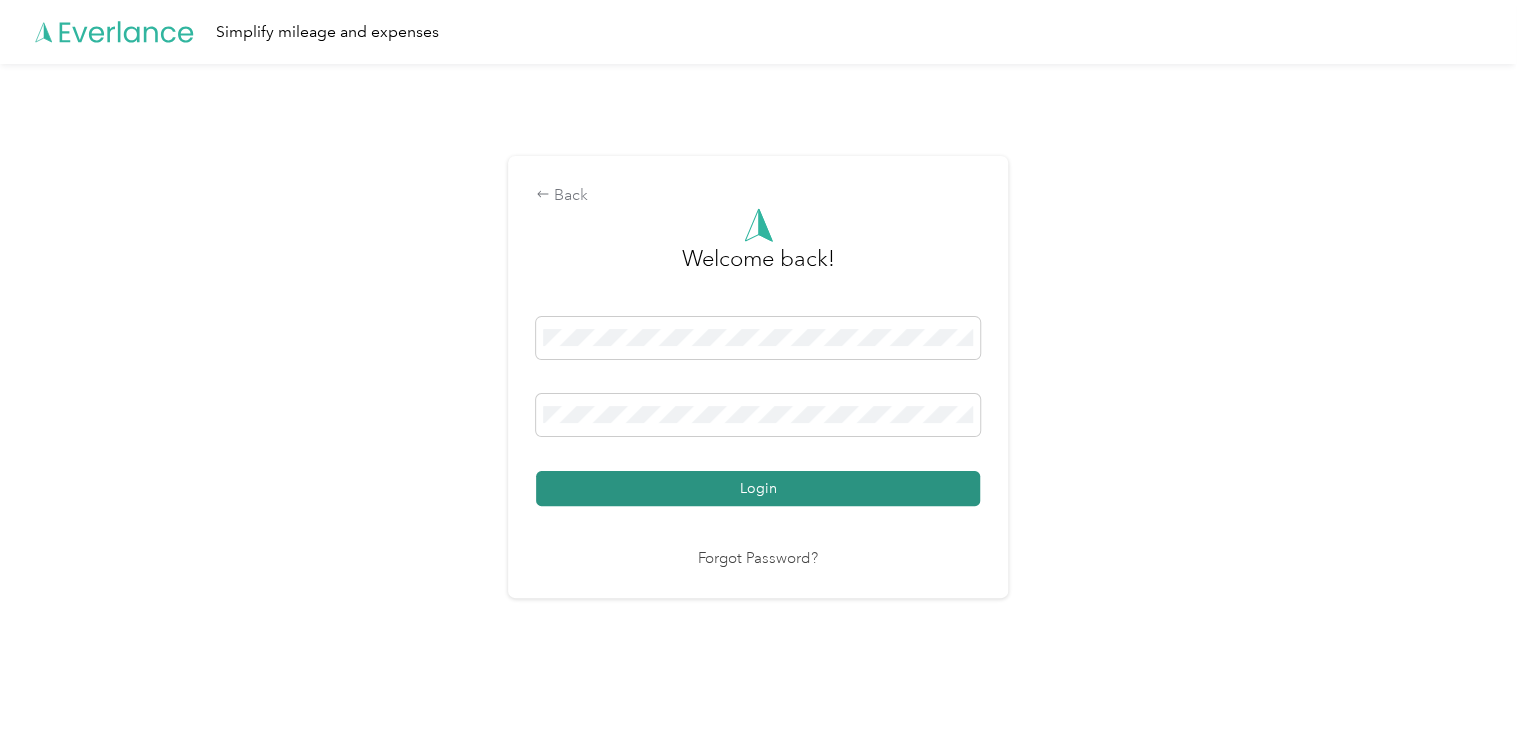 click on "Login" at bounding box center (758, 488) 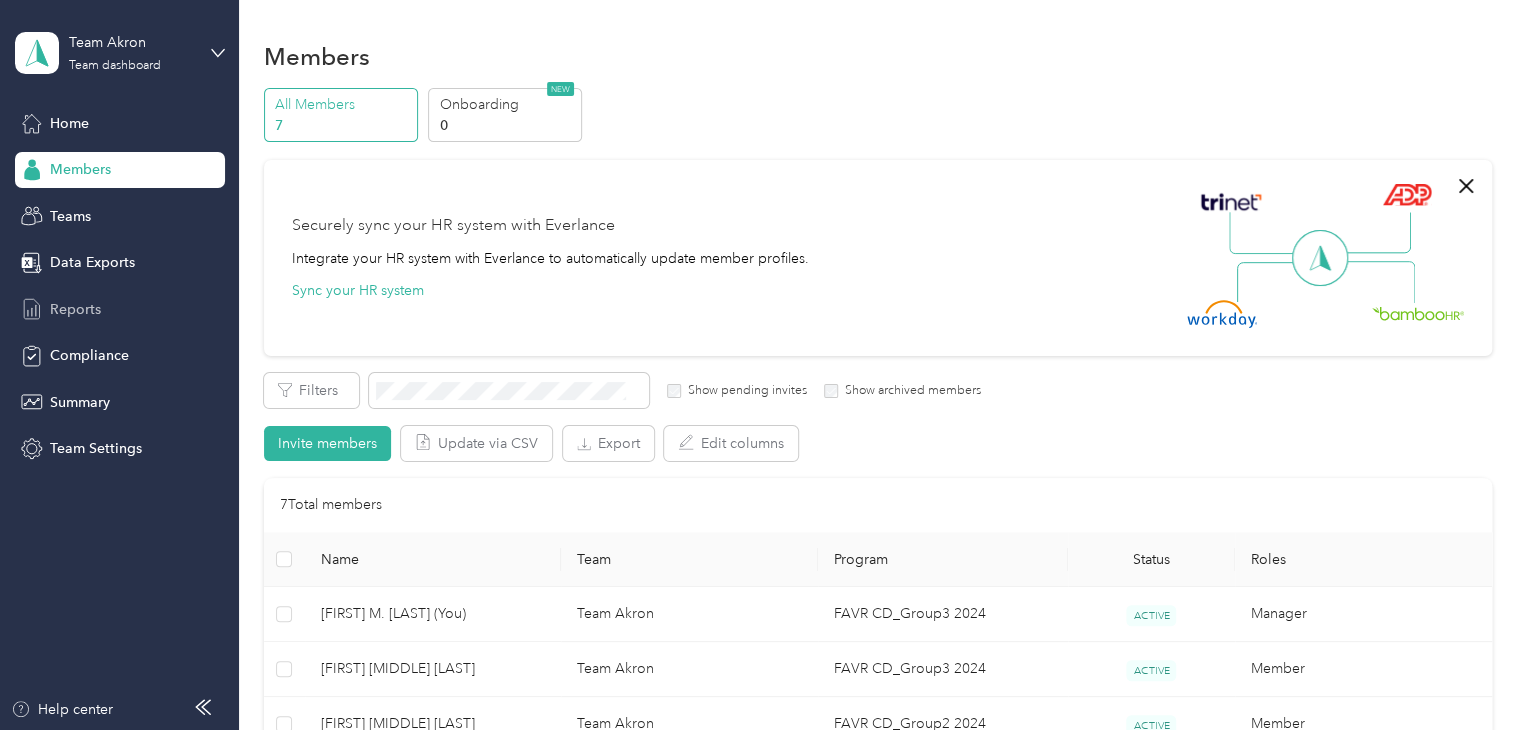 click on "Reports" at bounding box center [75, 309] 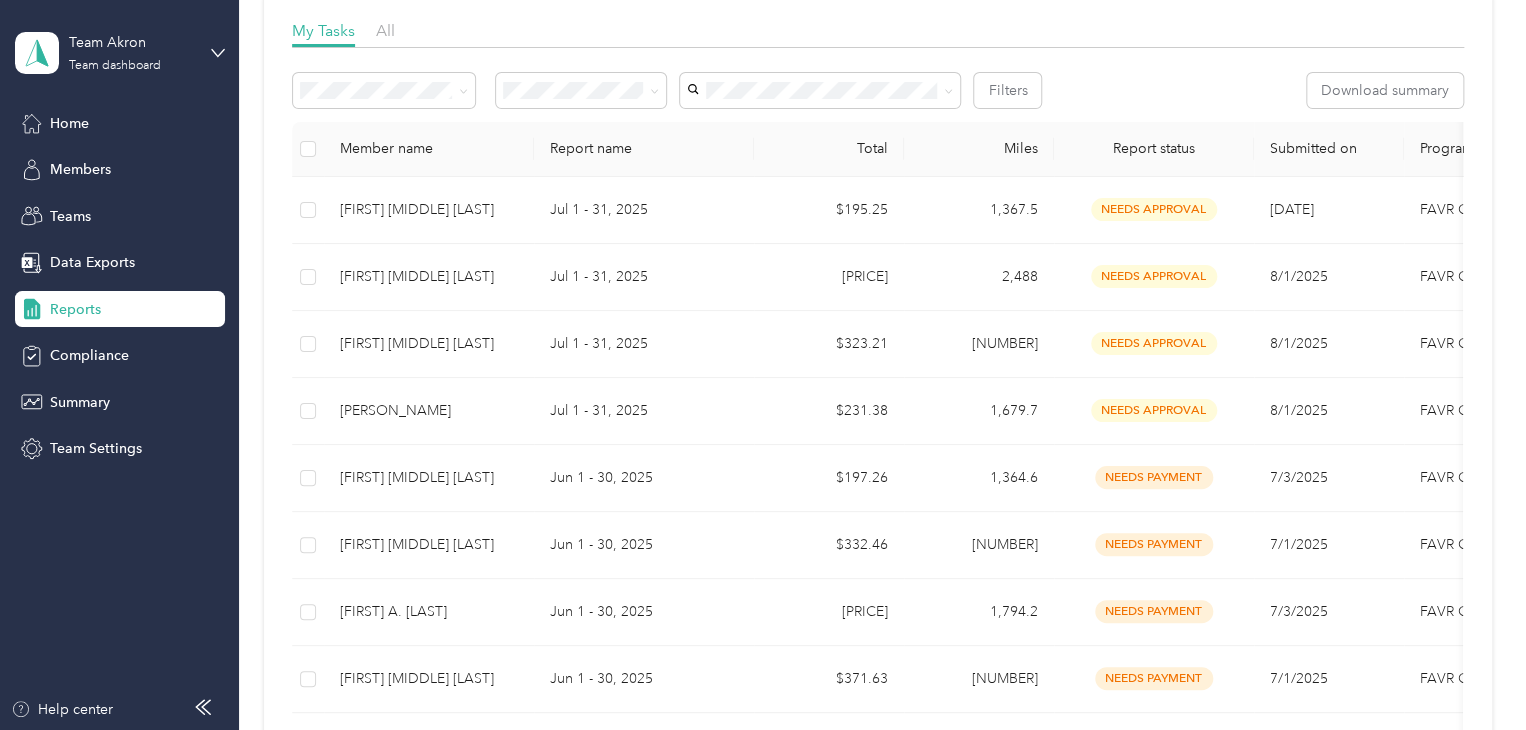 scroll, scrollTop: 300, scrollLeft: 0, axis: vertical 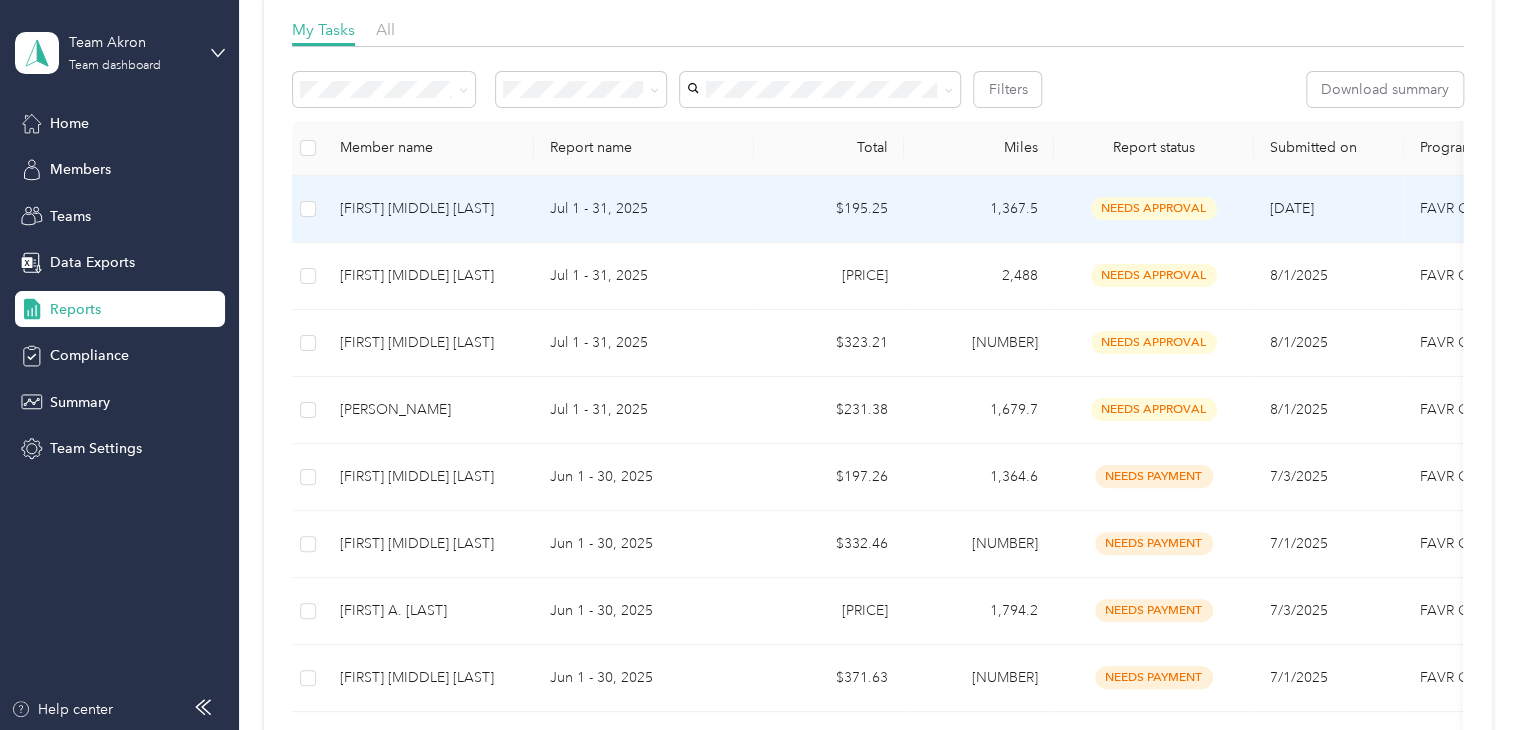 click on "[FIRST] [MIDDLE] [LAST]" at bounding box center (429, 209) 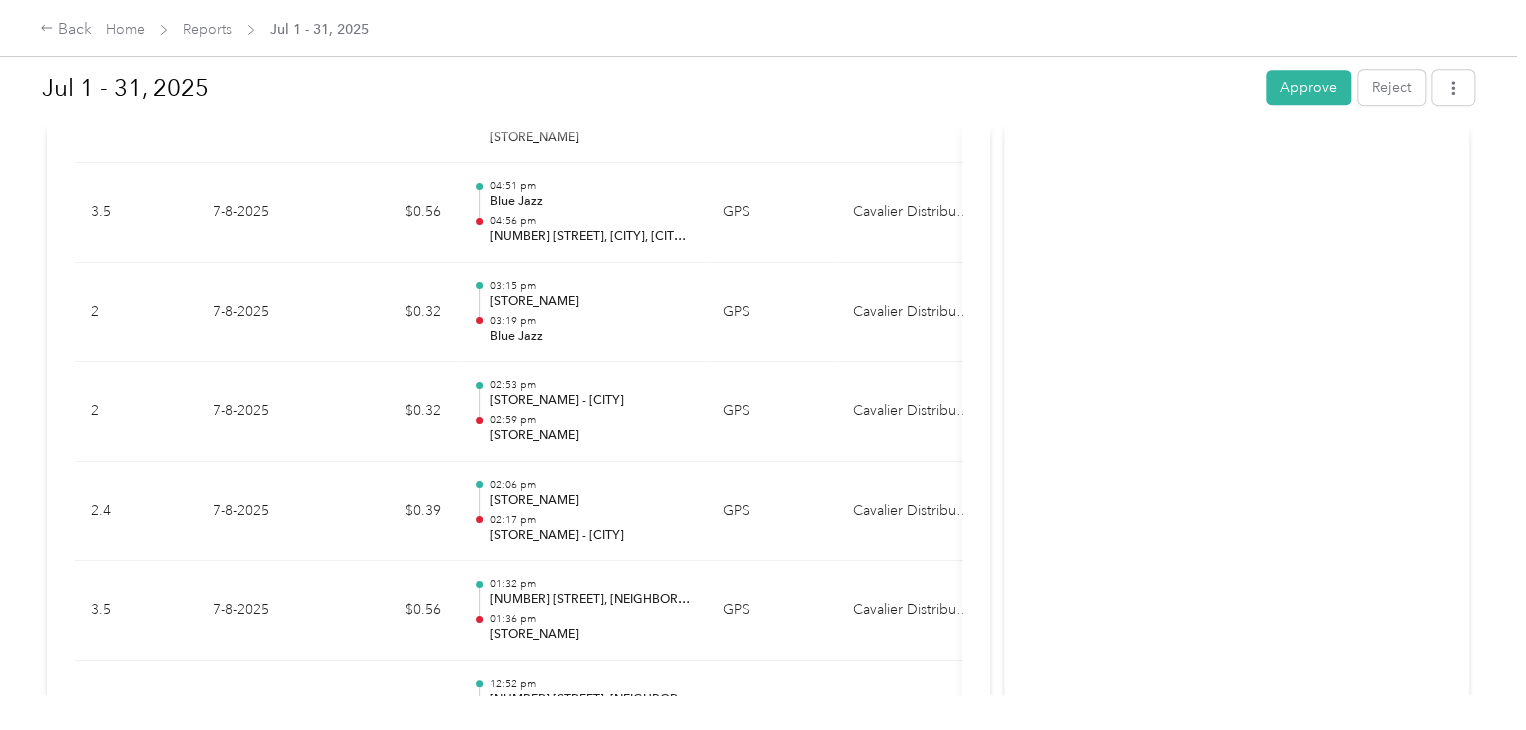scroll, scrollTop: 19800, scrollLeft: 0, axis: vertical 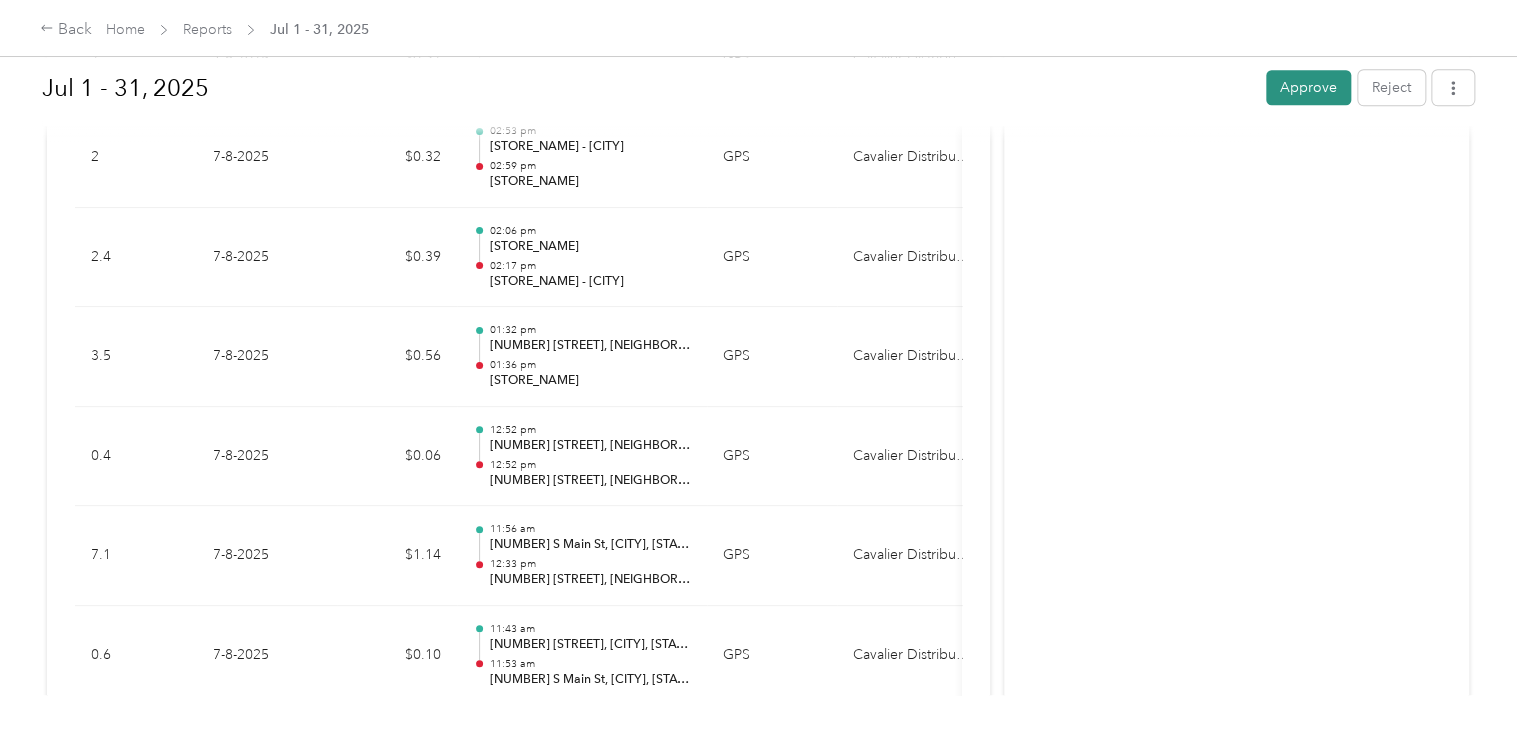 click on "Approve" at bounding box center [1308, 87] 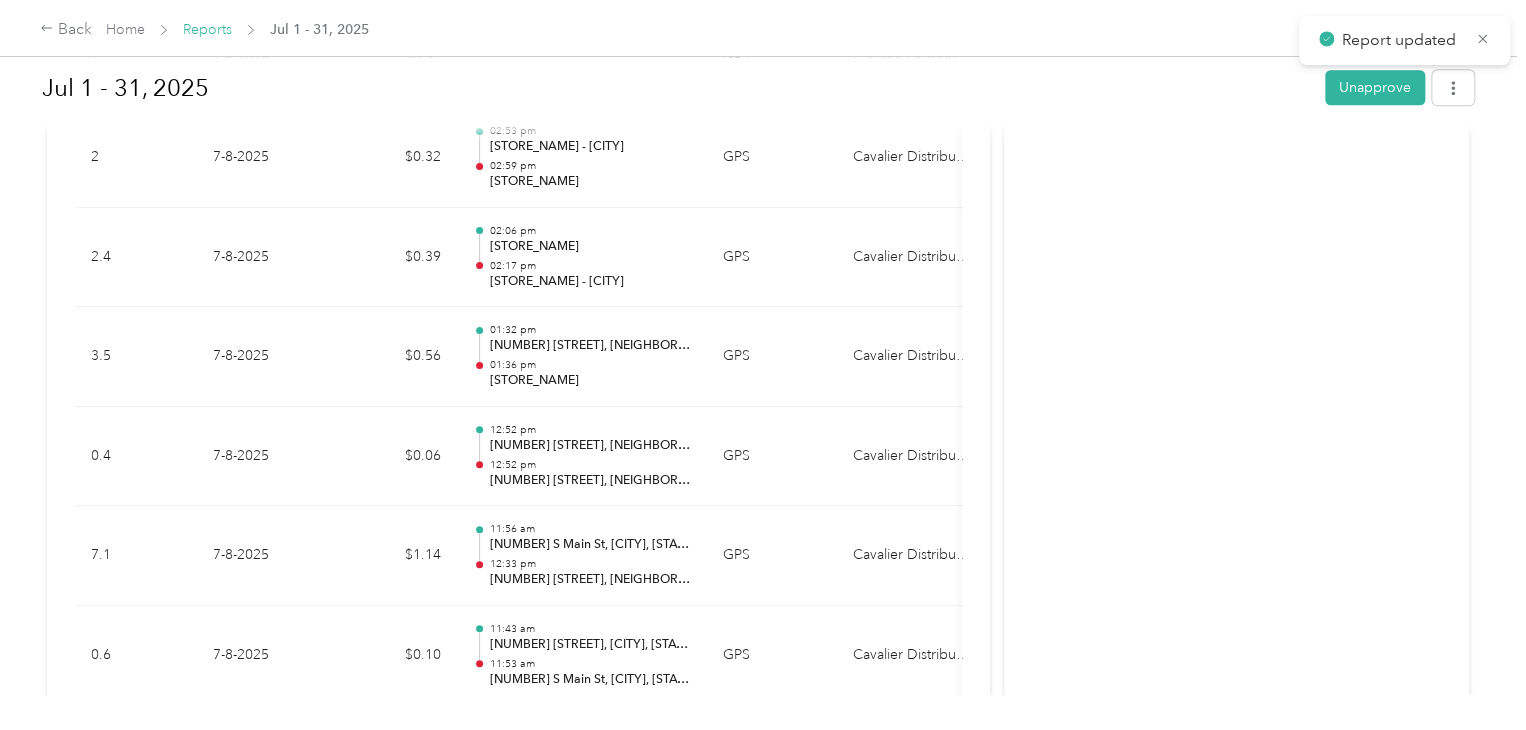 click on "Reports" at bounding box center (207, 29) 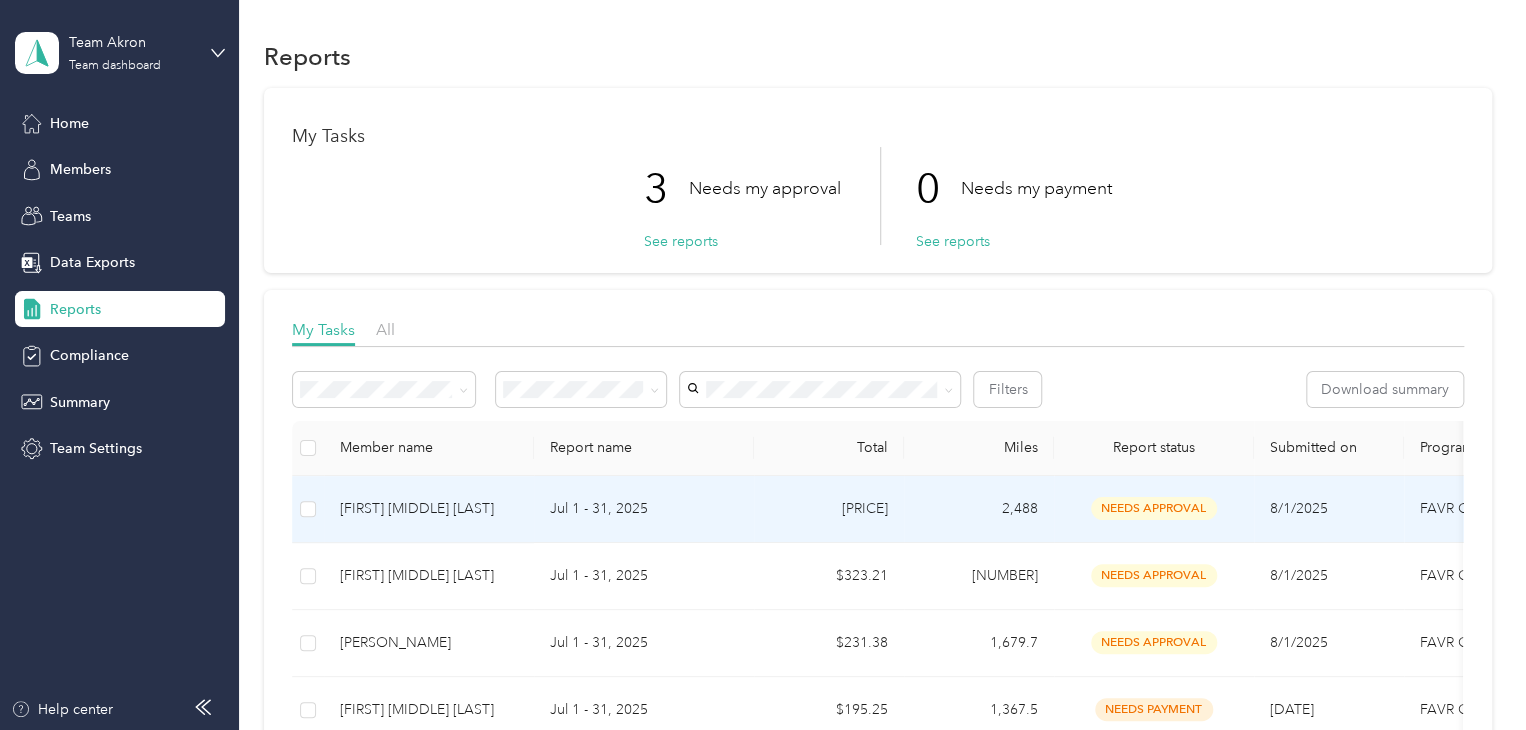 click on "[FIRST] [MIDDLE] [LAST]" at bounding box center (429, 509) 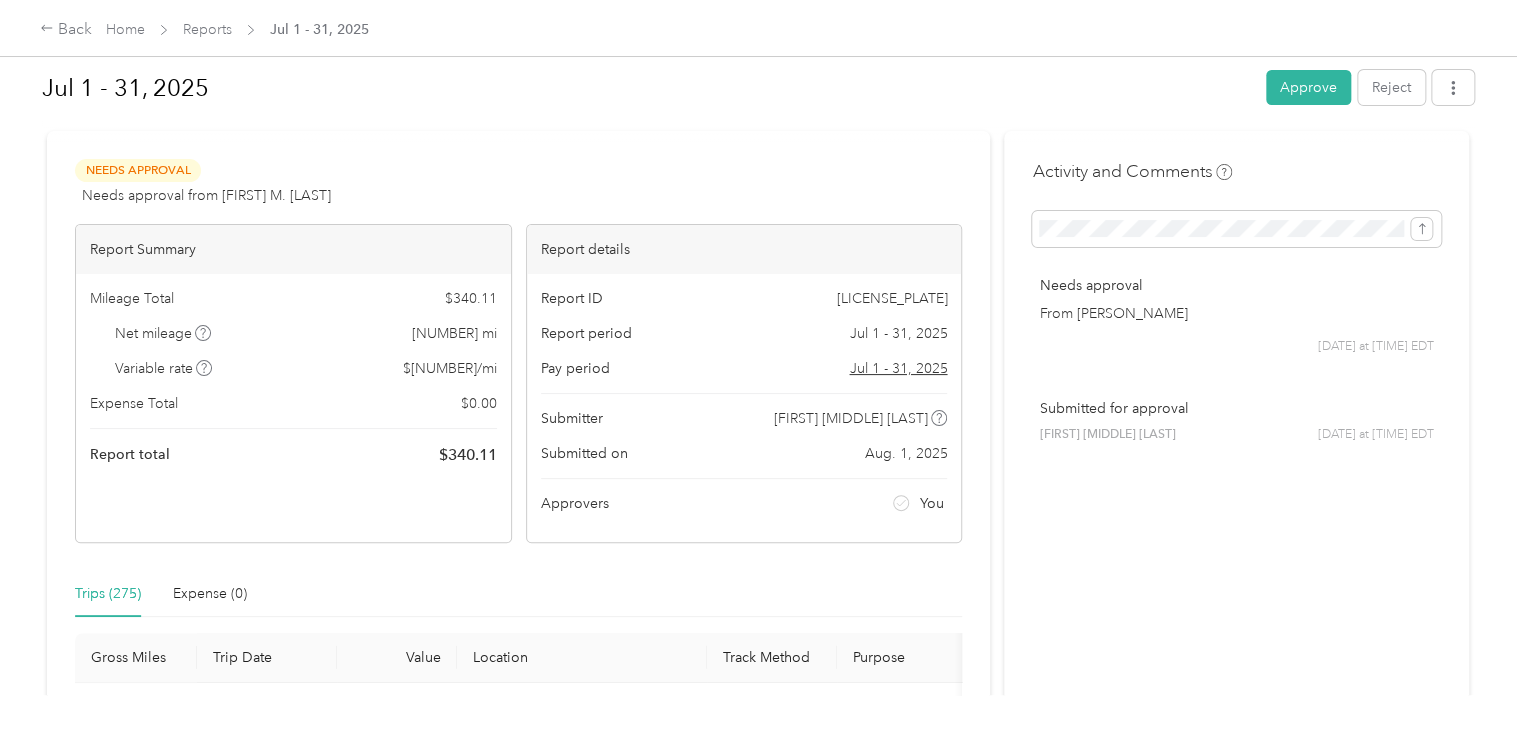 scroll, scrollTop: 0, scrollLeft: 0, axis: both 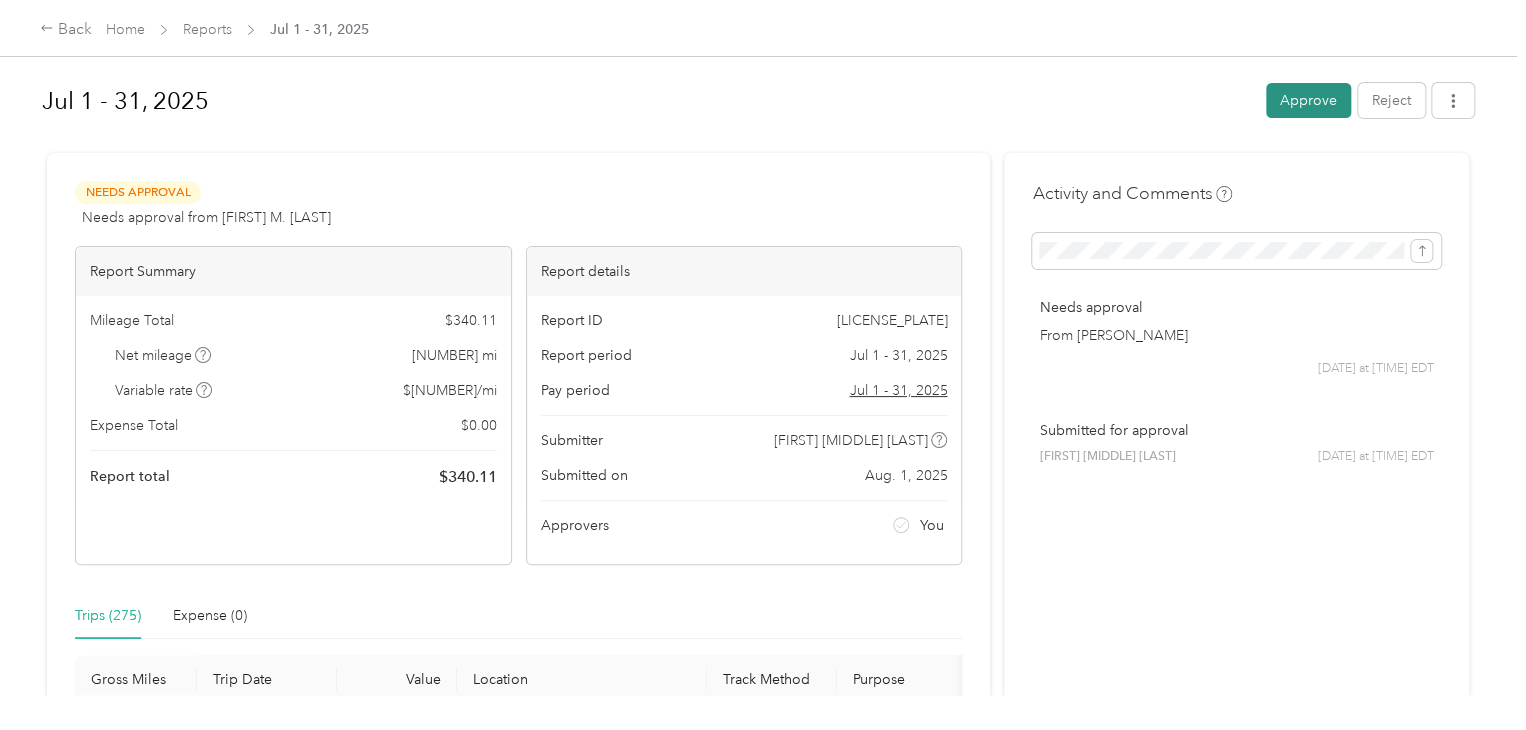 click on "Approve" at bounding box center [1308, 100] 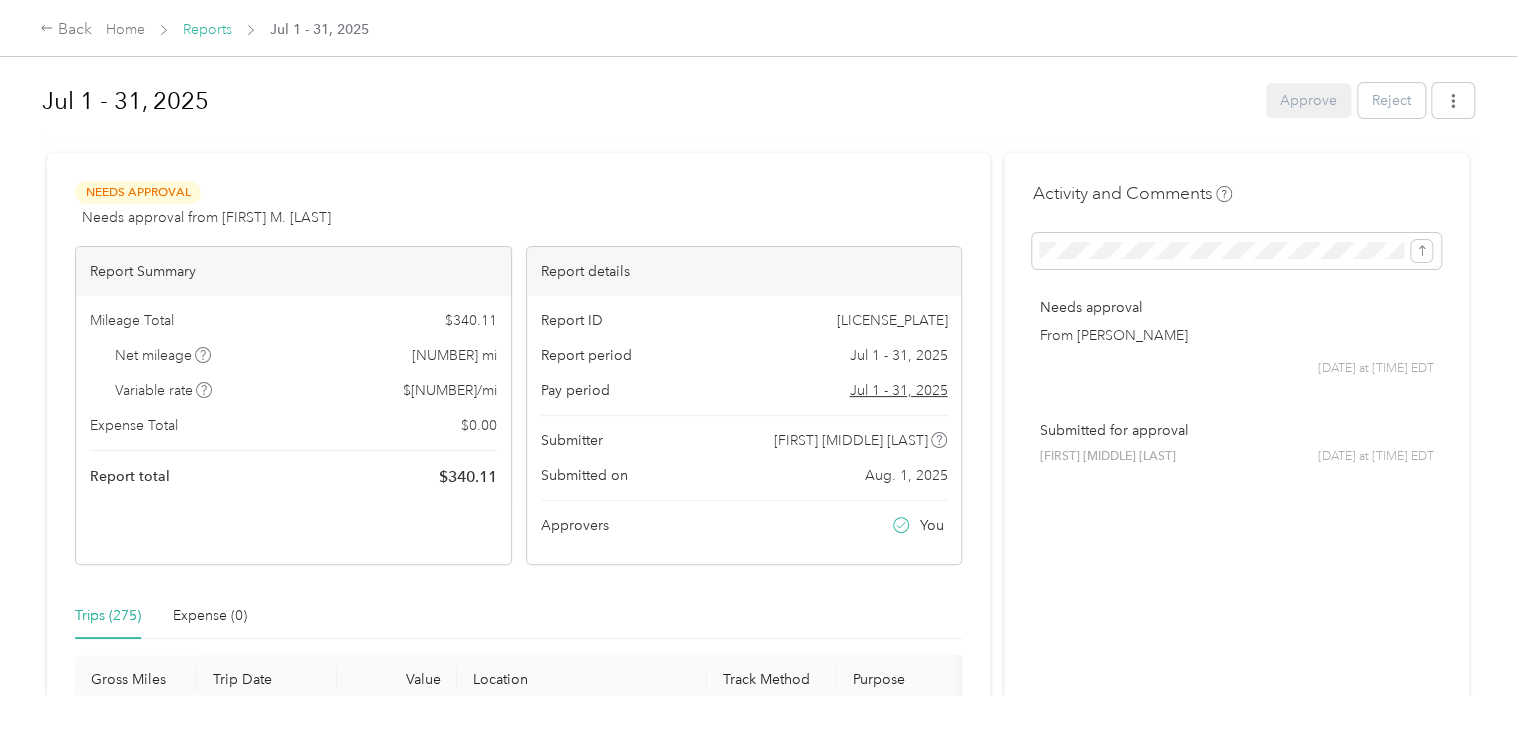 click on "Reports" at bounding box center [207, 29] 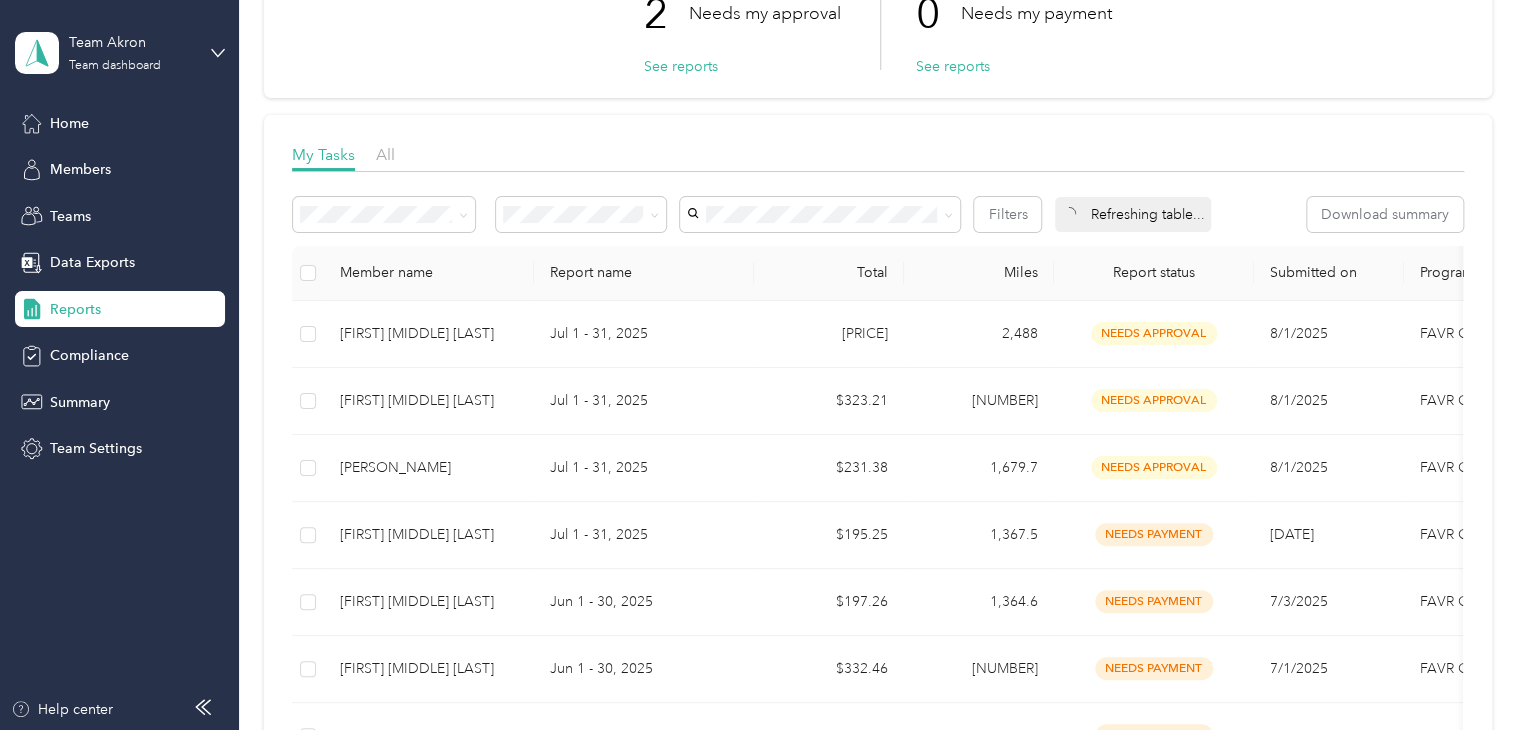 scroll, scrollTop: 200, scrollLeft: 0, axis: vertical 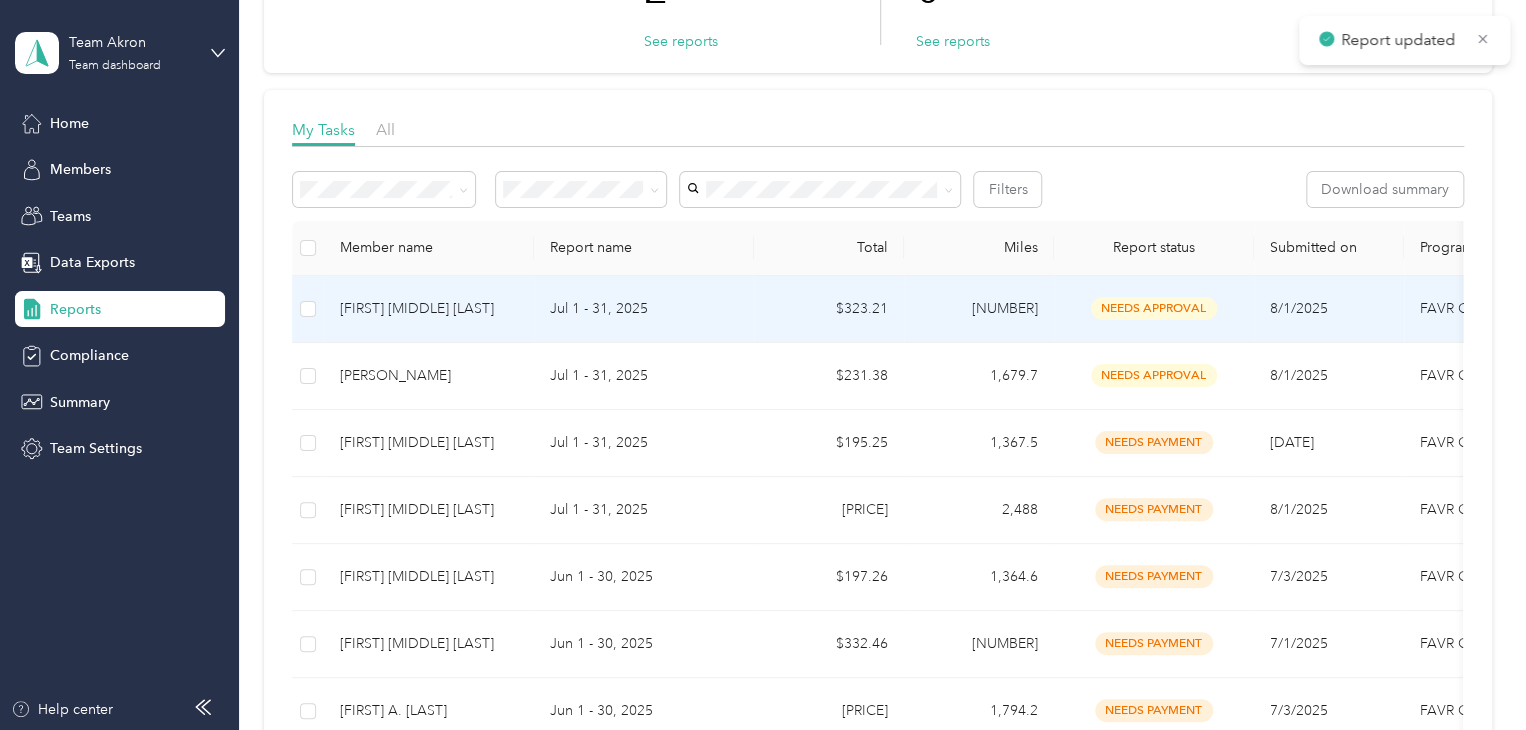 click on "[FIRST] [MIDDLE] [LAST]" at bounding box center [429, 309] 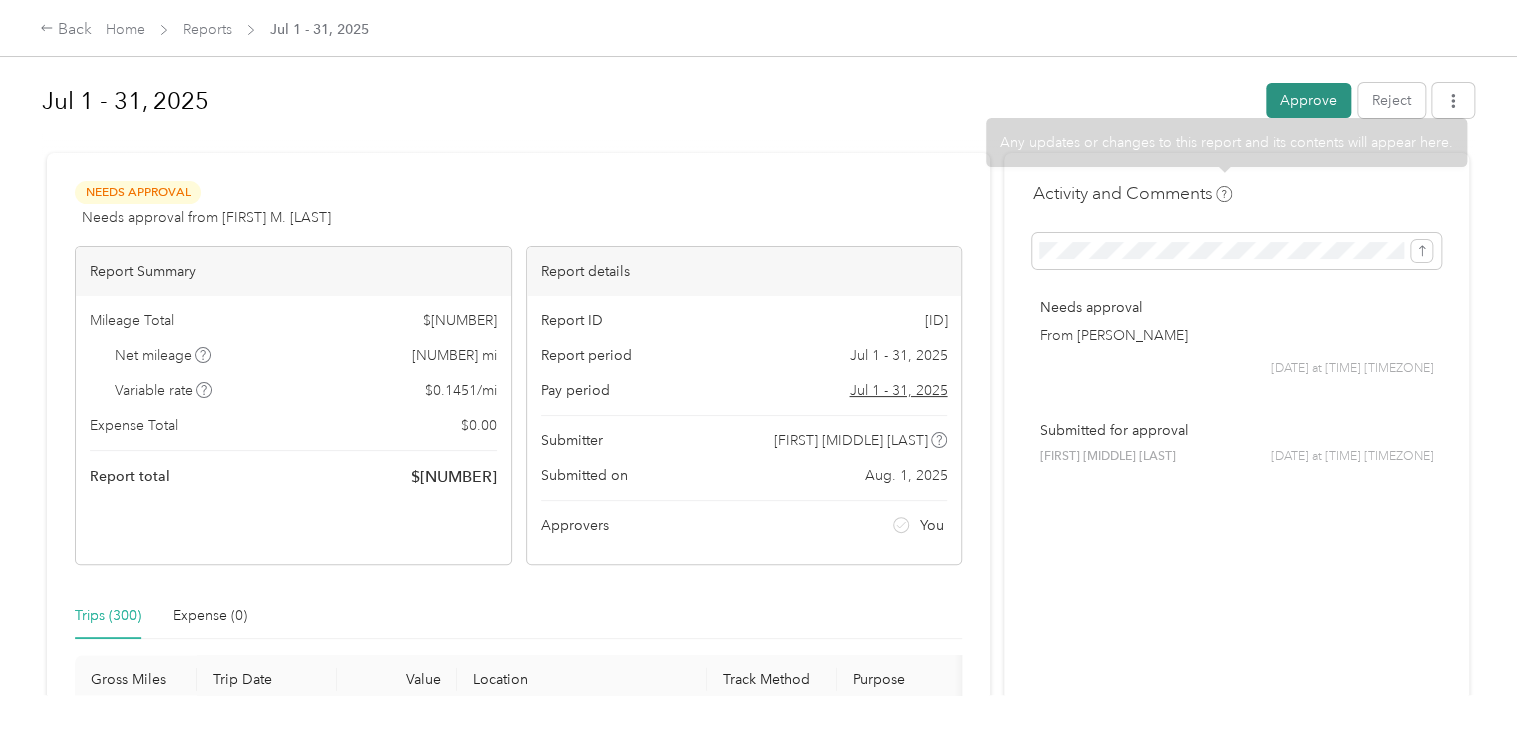 click on "Approve" at bounding box center (1308, 100) 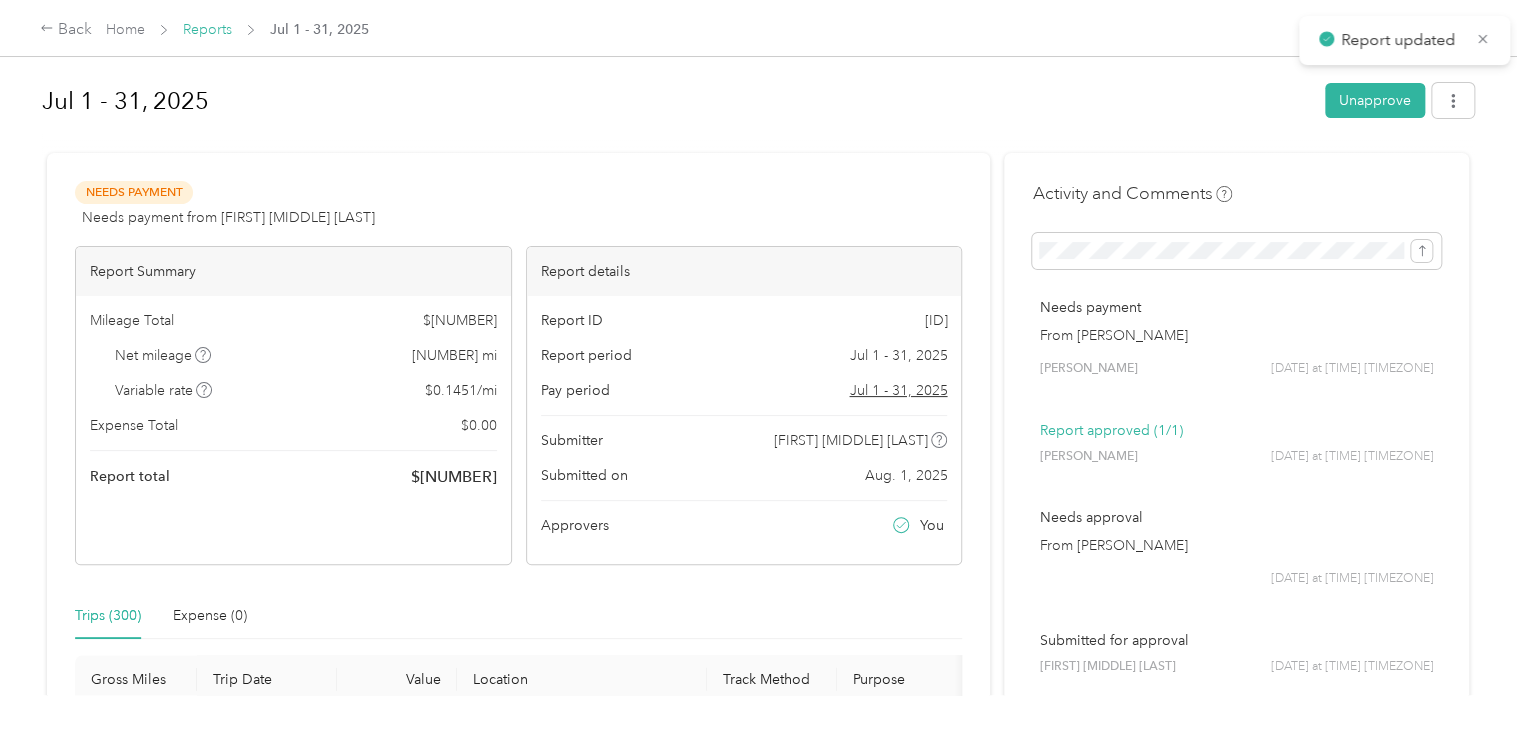 click on "Reports" at bounding box center (207, 29) 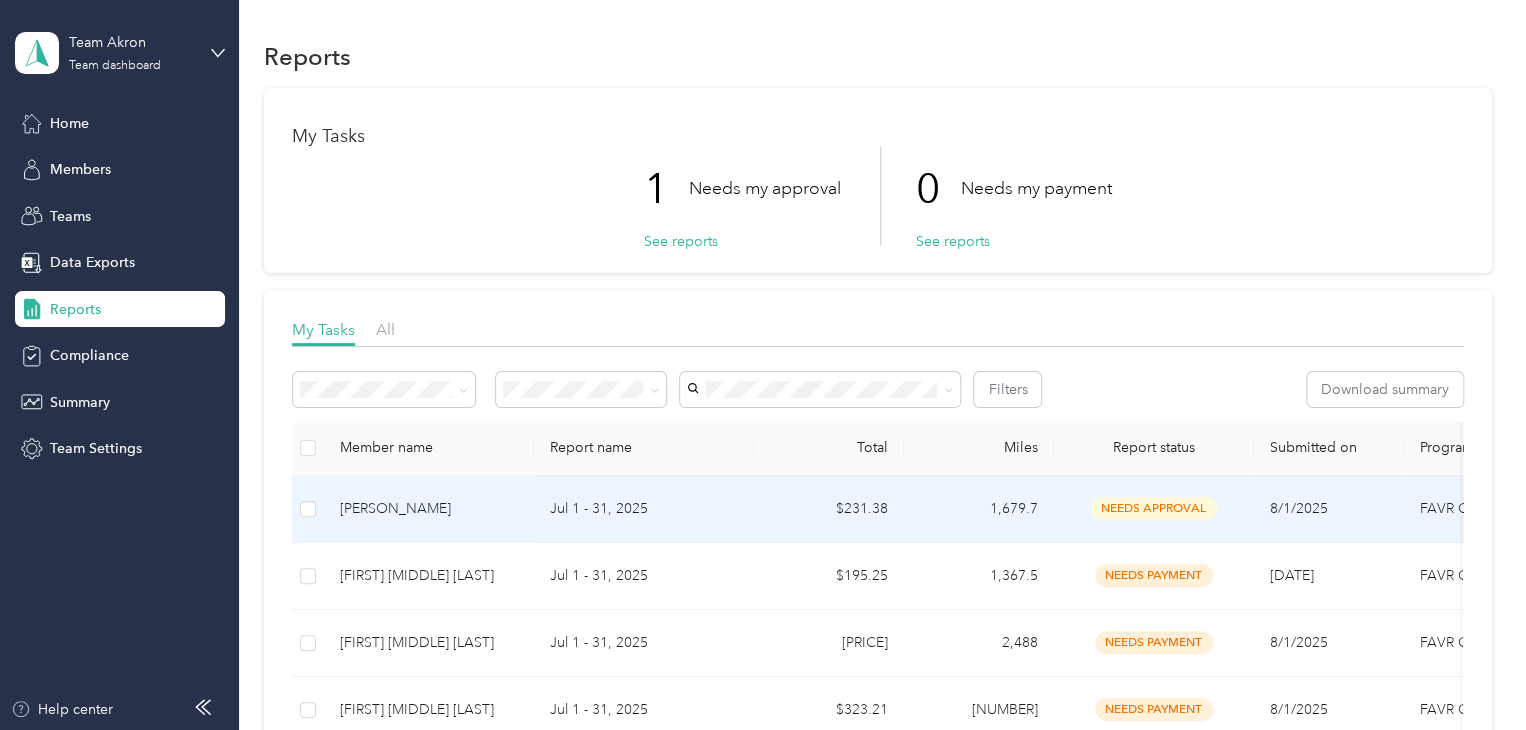 click on "[PERSON_NAME]" at bounding box center [429, 509] 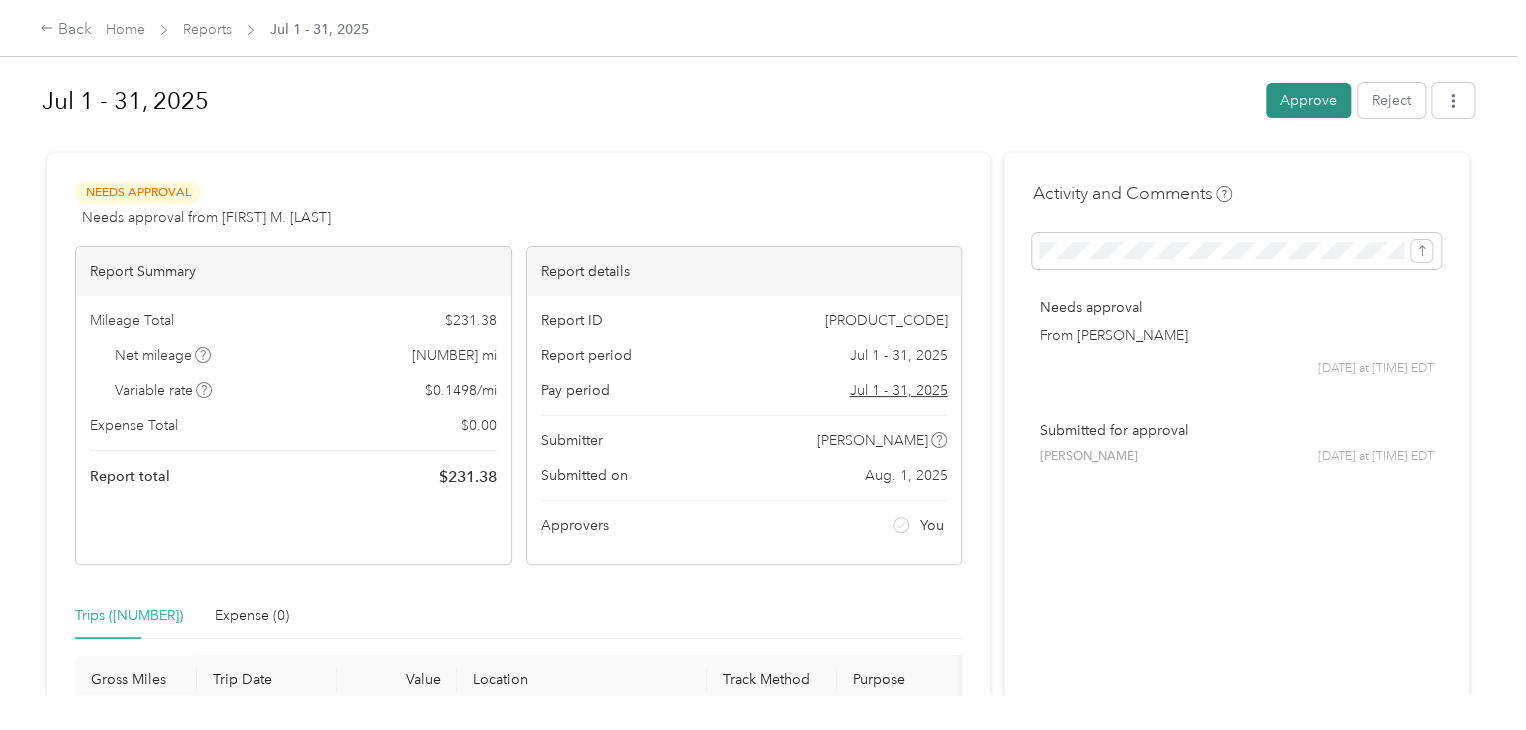 click on "Approve" at bounding box center (1308, 100) 